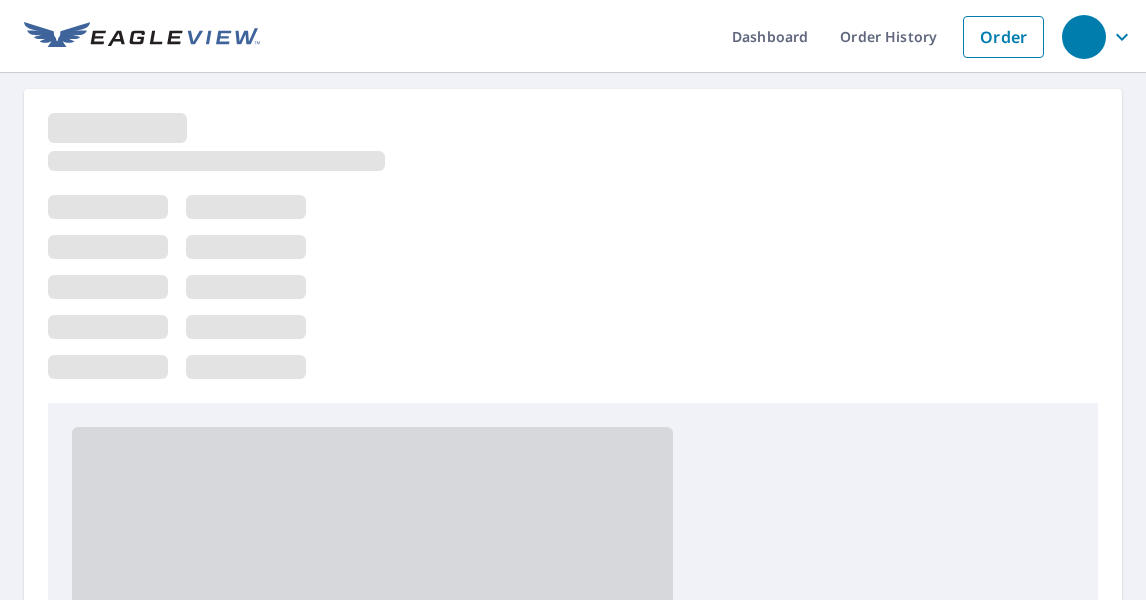 scroll, scrollTop: 0, scrollLeft: 0, axis: both 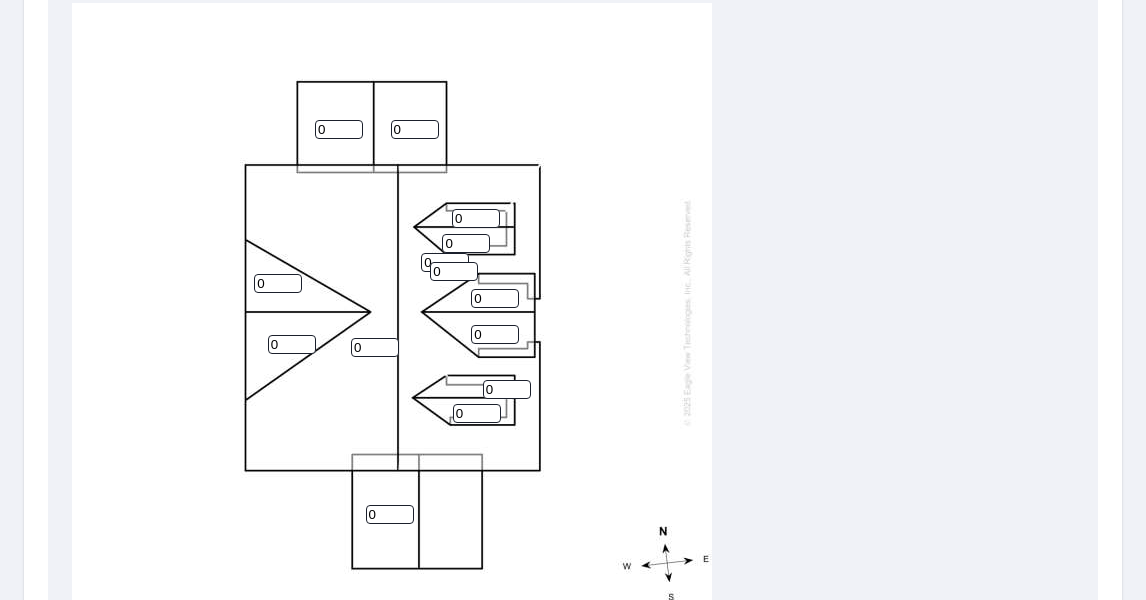 click on "0" at bounding box center [476, 218] 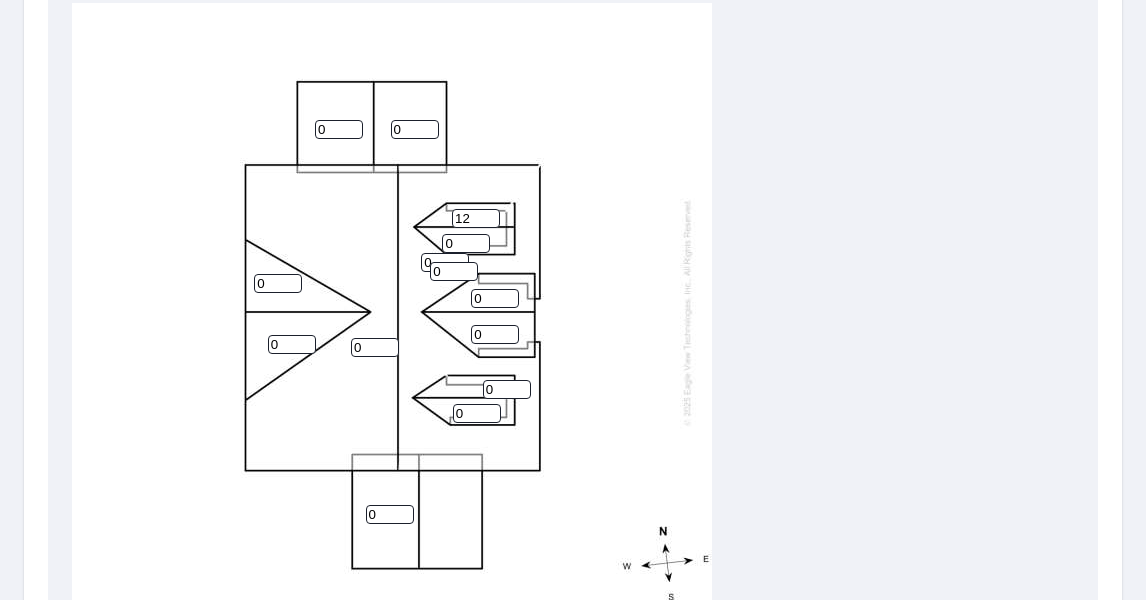 type on "12" 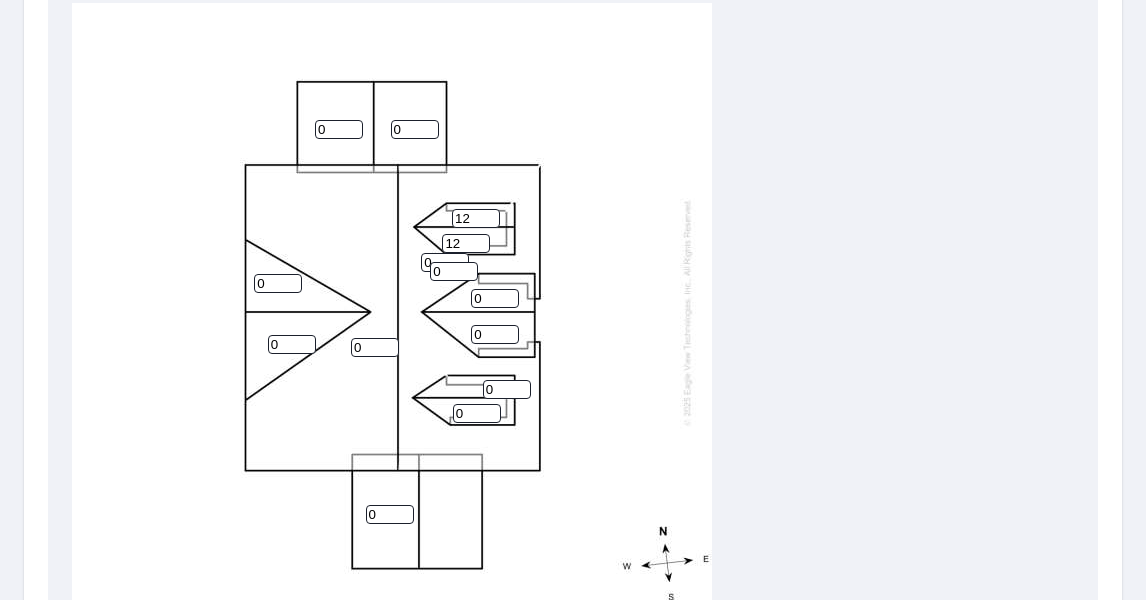 type on "12" 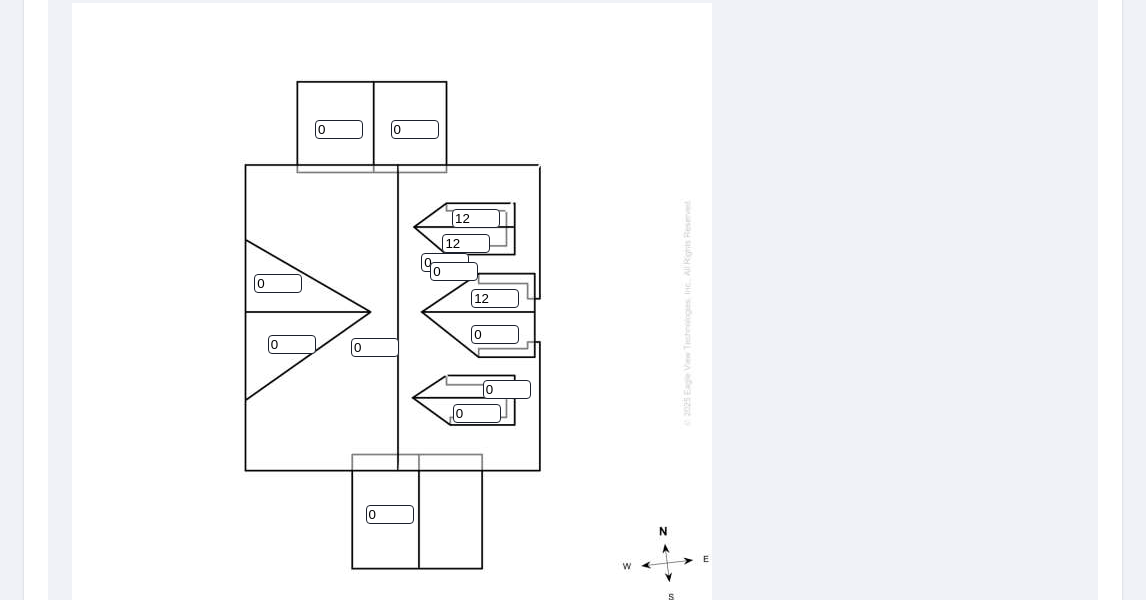 type on "12" 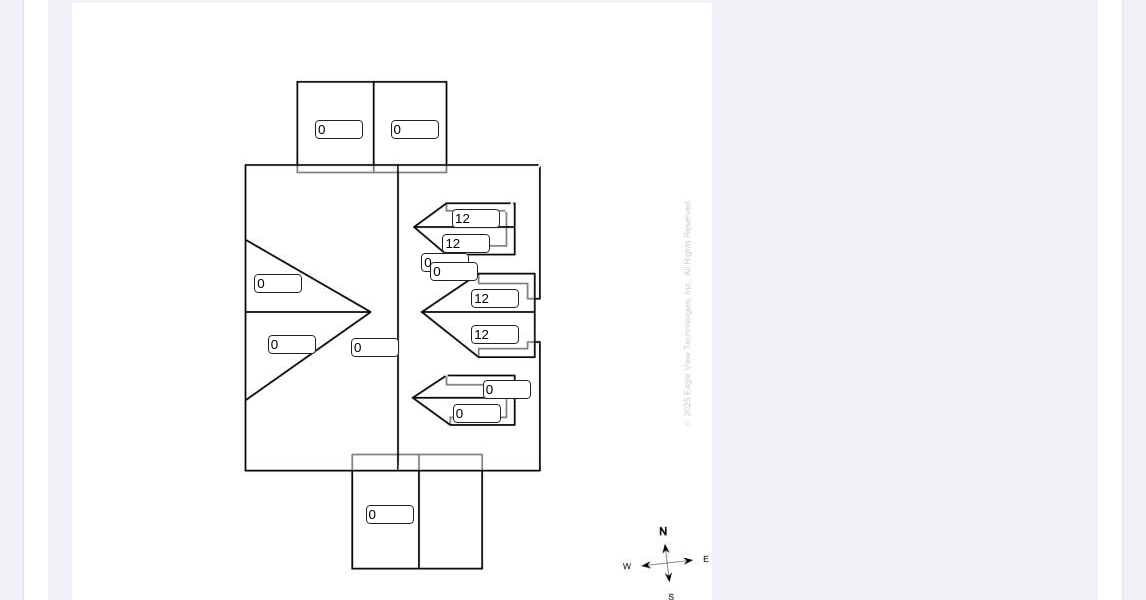 type on "12" 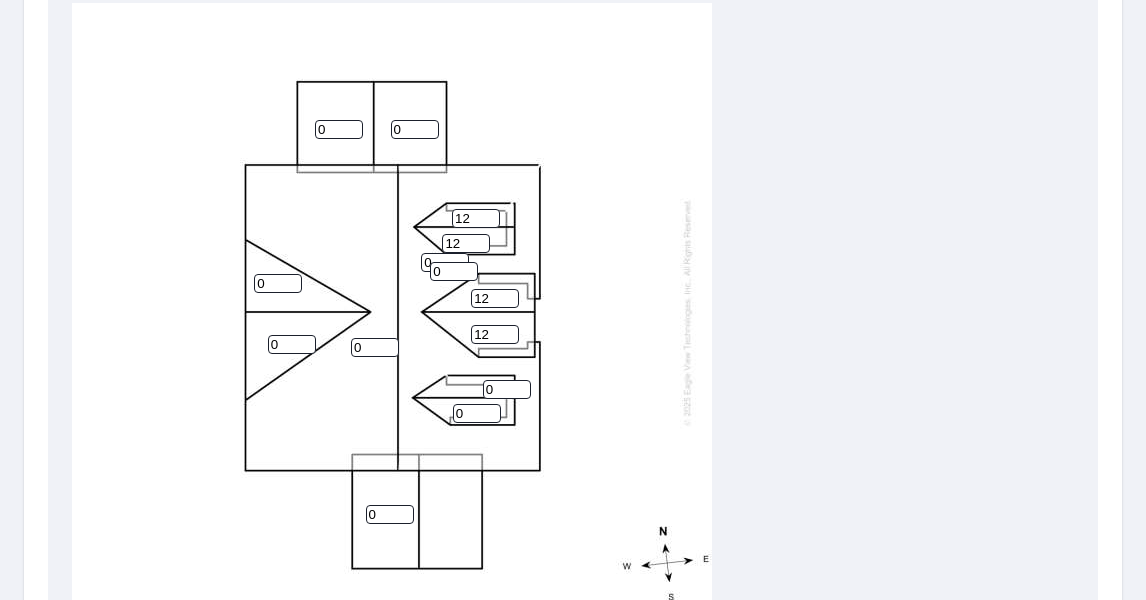 drag, startPoint x: 449, startPoint y: 255, endPoint x: 434, endPoint y: 258, distance: 15.297058 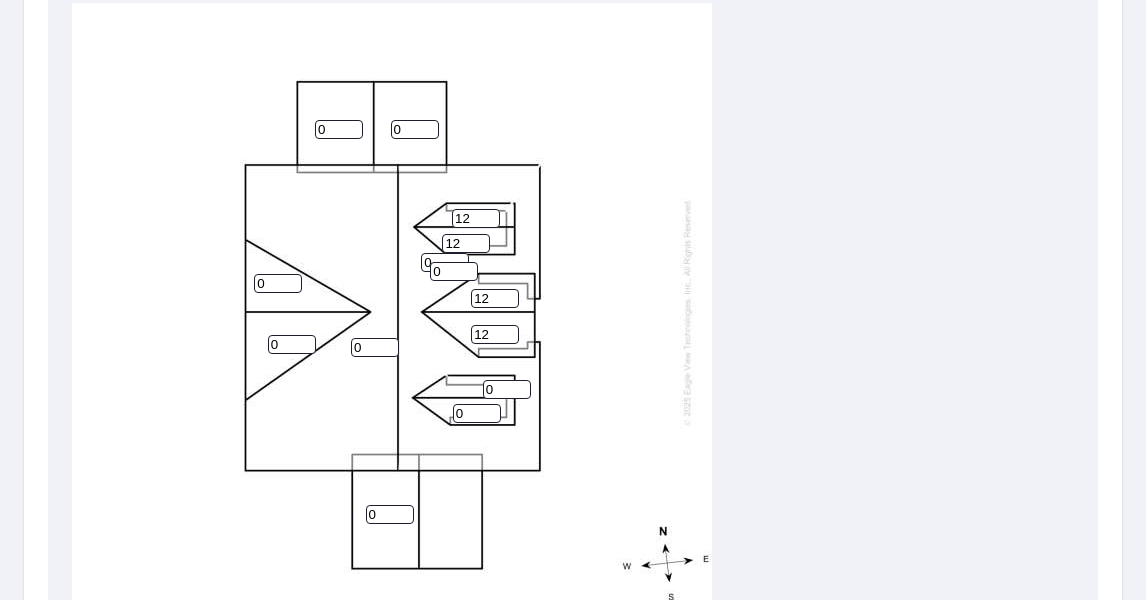 click on "0" at bounding box center [454, 271] 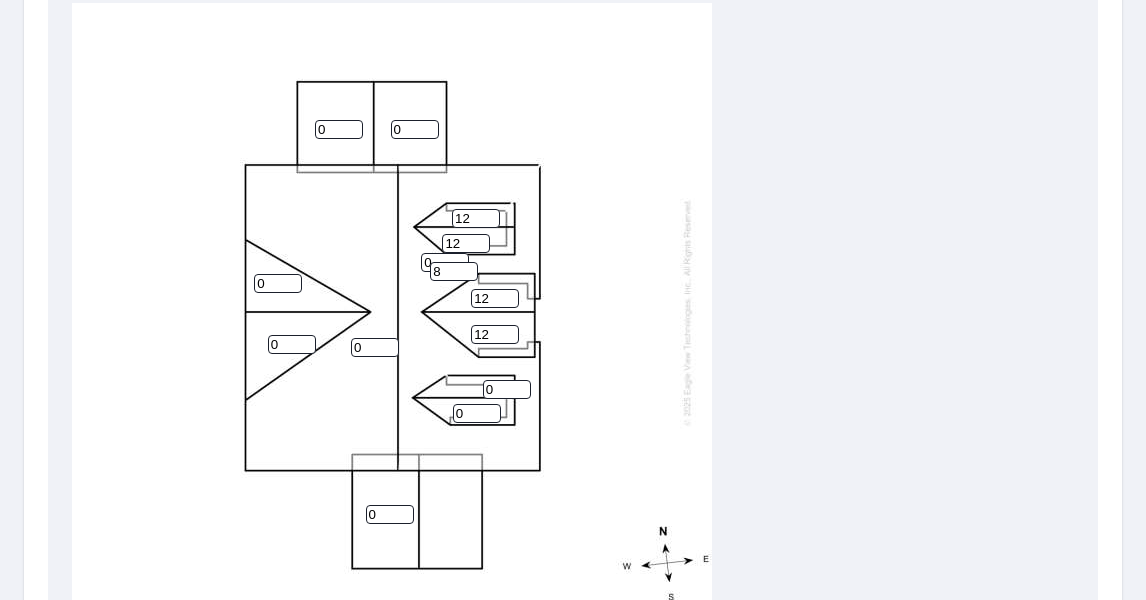 type on "8" 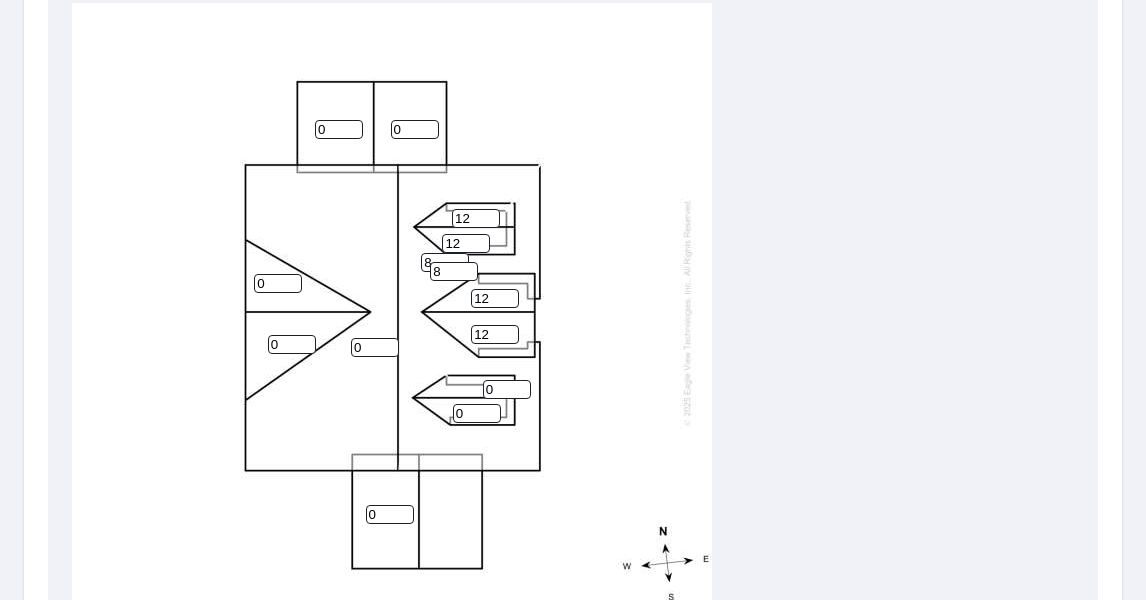 type on "8" 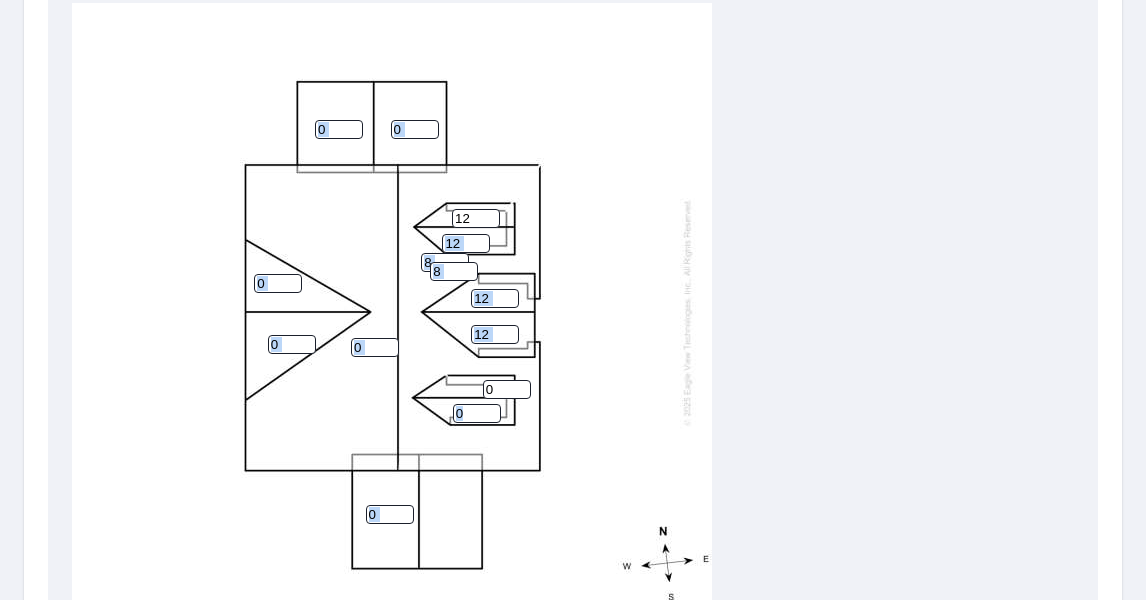 drag, startPoint x: 482, startPoint y: 369, endPoint x: 494, endPoint y: 365, distance: 12.649111 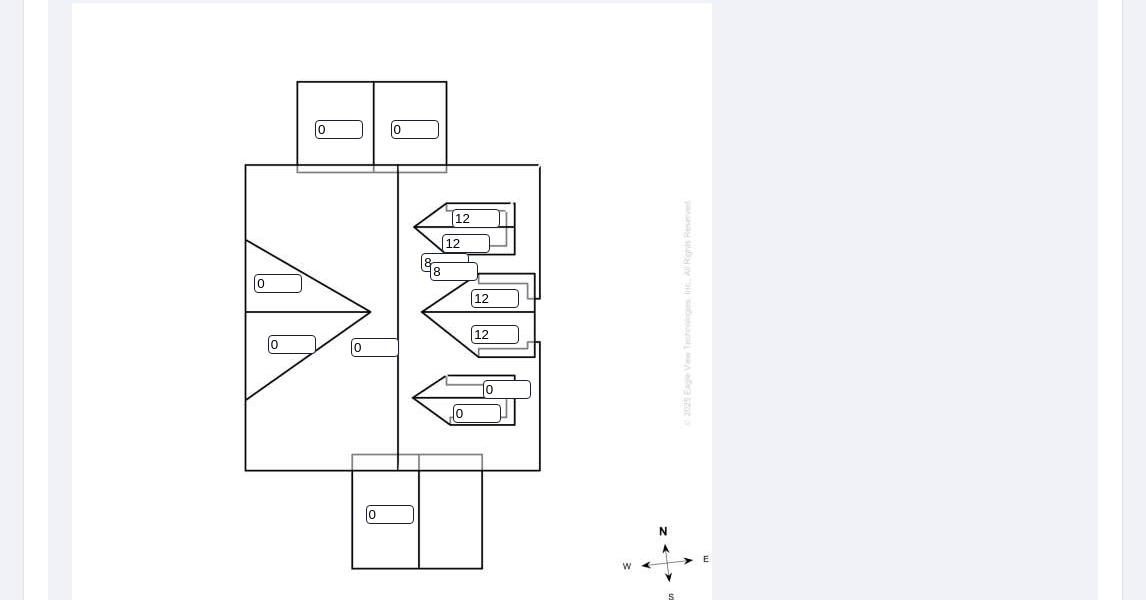 click on "0" at bounding box center (507, 389) 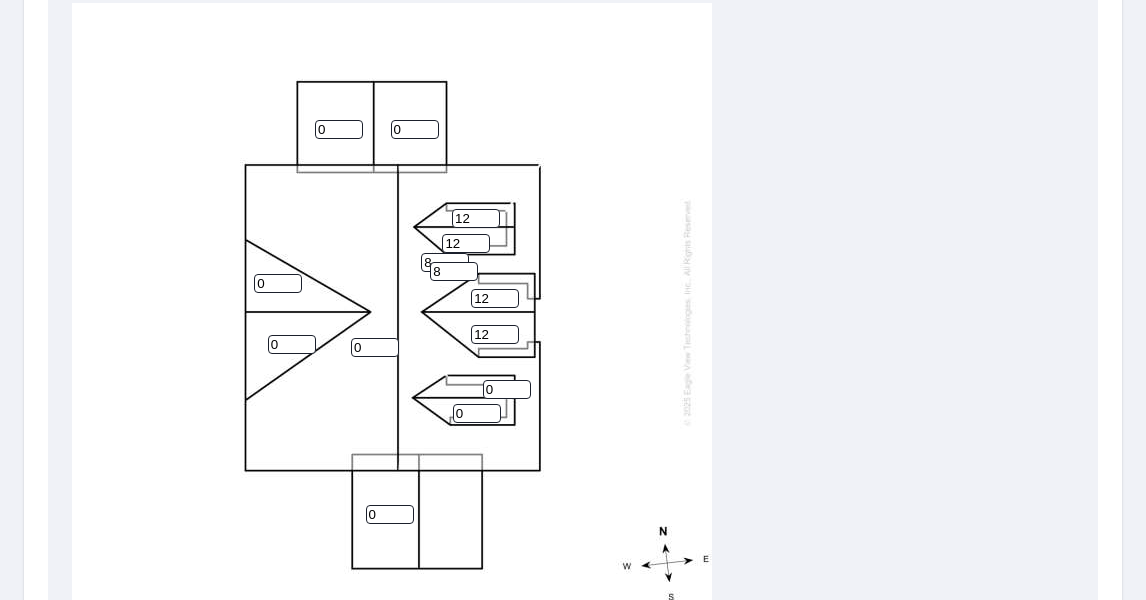 drag, startPoint x: 499, startPoint y: 366, endPoint x: 486, endPoint y: 369, distance: 13.341664 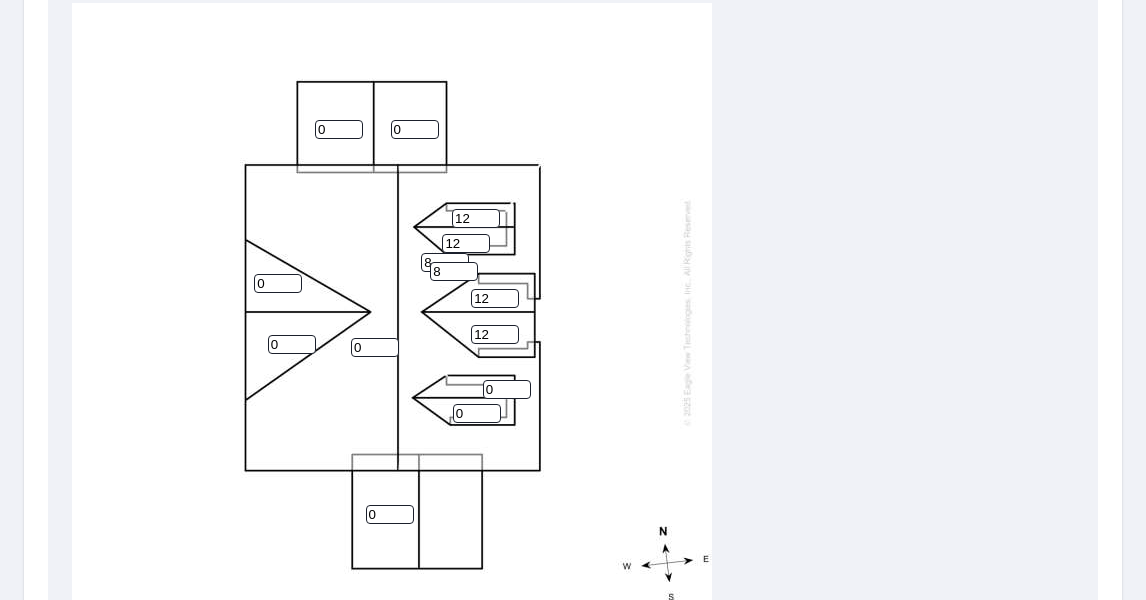click on "0" at bounding box center [507, 389] 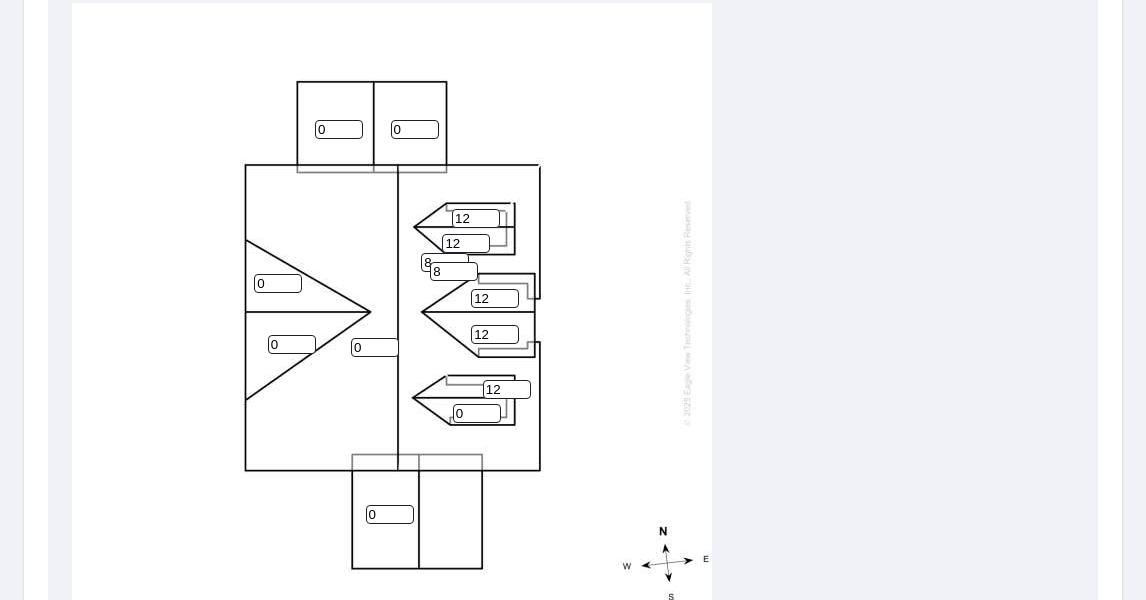 type on "12" 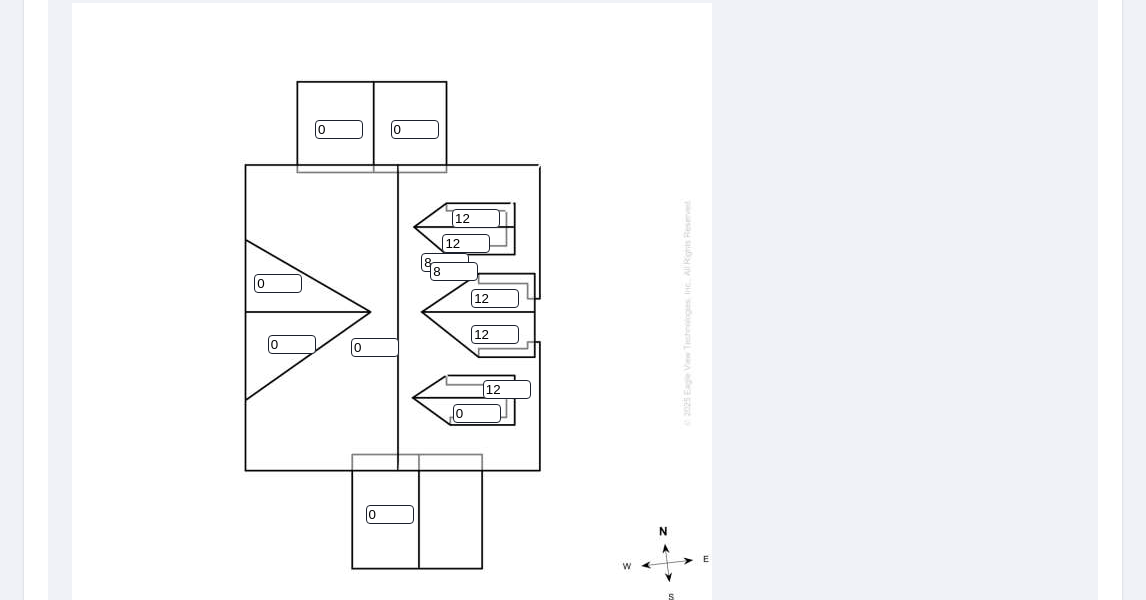 drag, startPoint x: 474, startPoint y: 396, endPoint x: 462, endPoint y: 399, distance: 12.369317 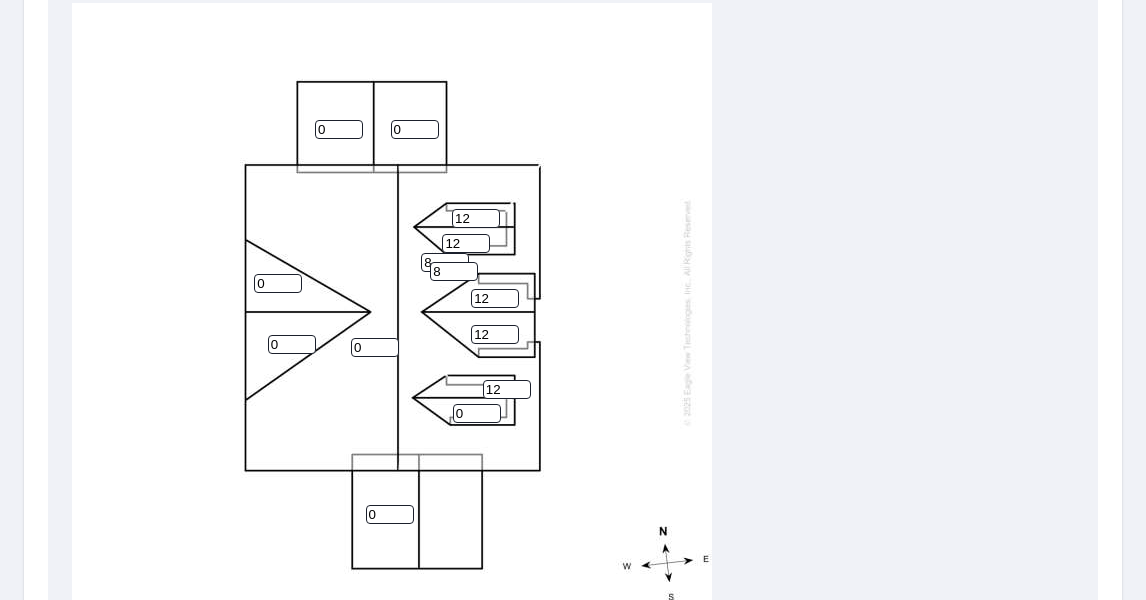 click on "0" at bounding box center [477, 413] 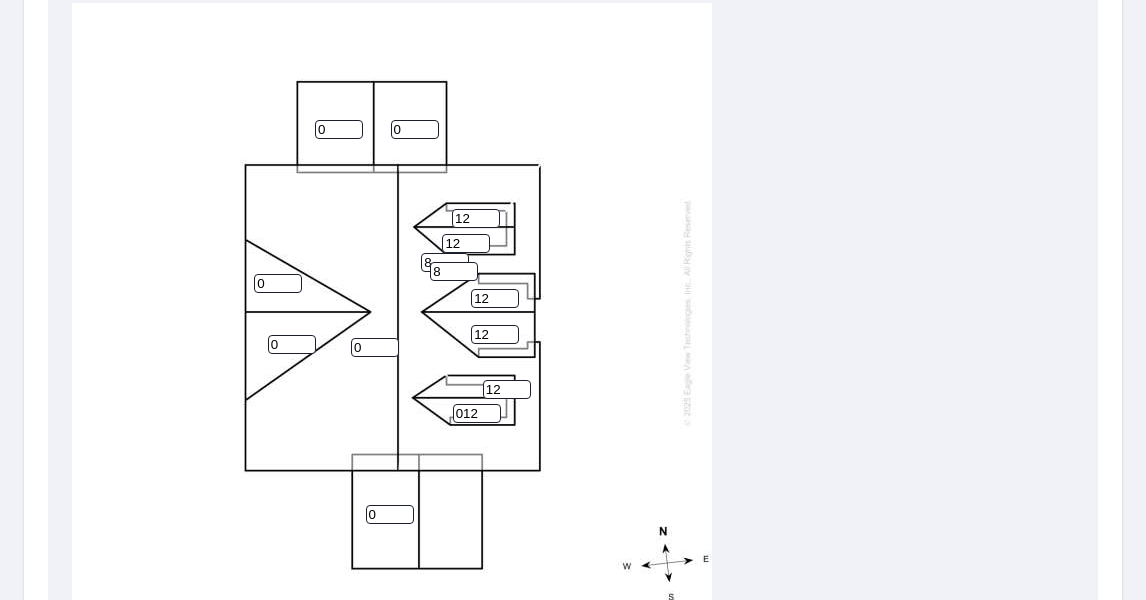 click on "012" at bounding box center [477, 413] 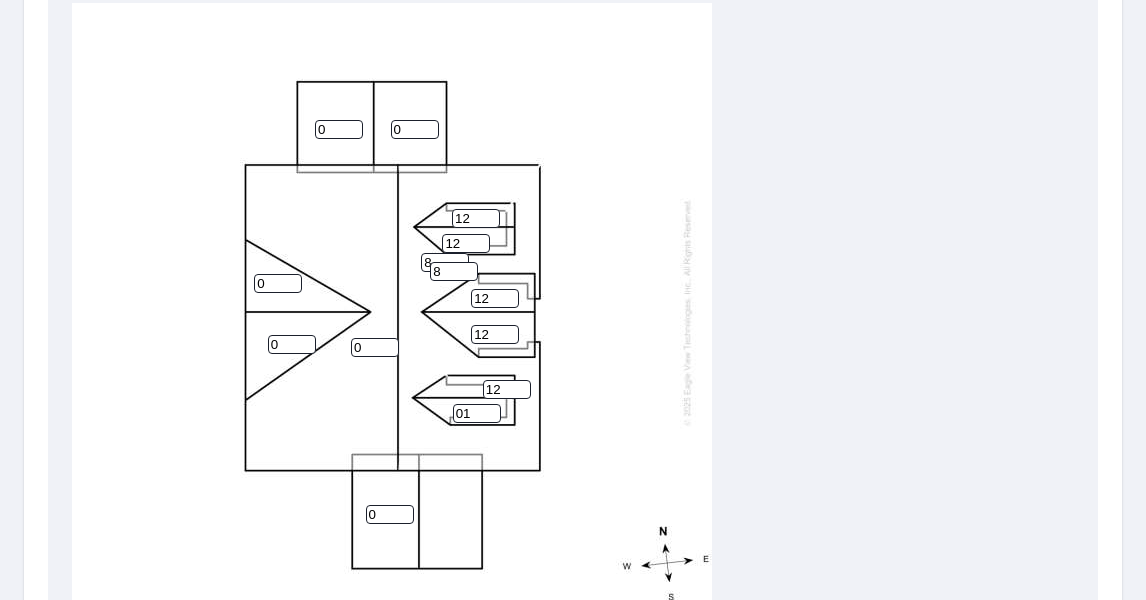 type on "0" 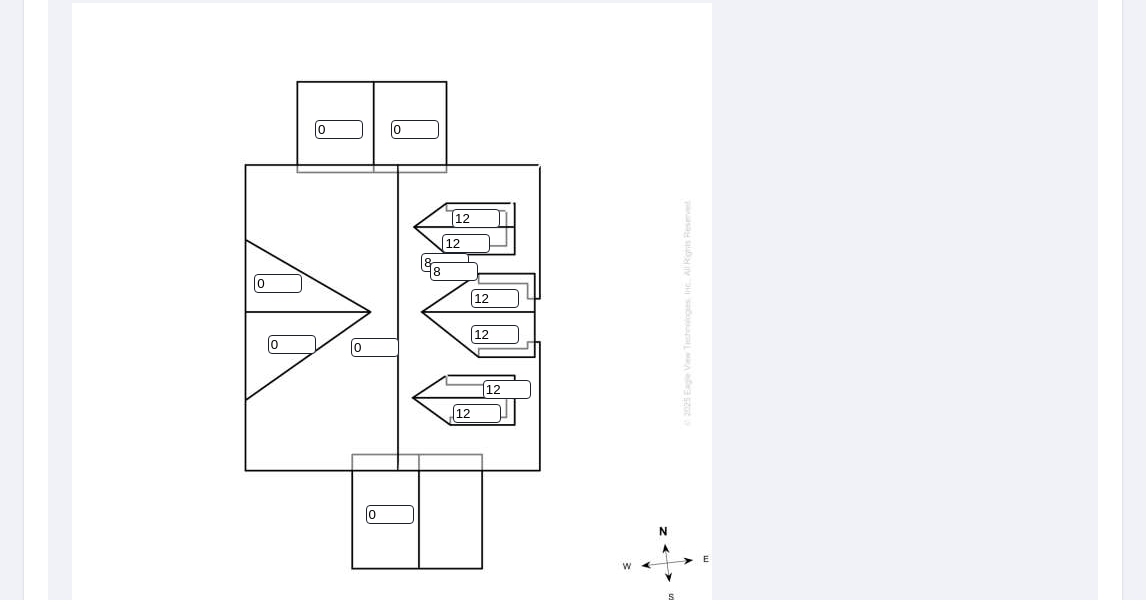 type on "12" 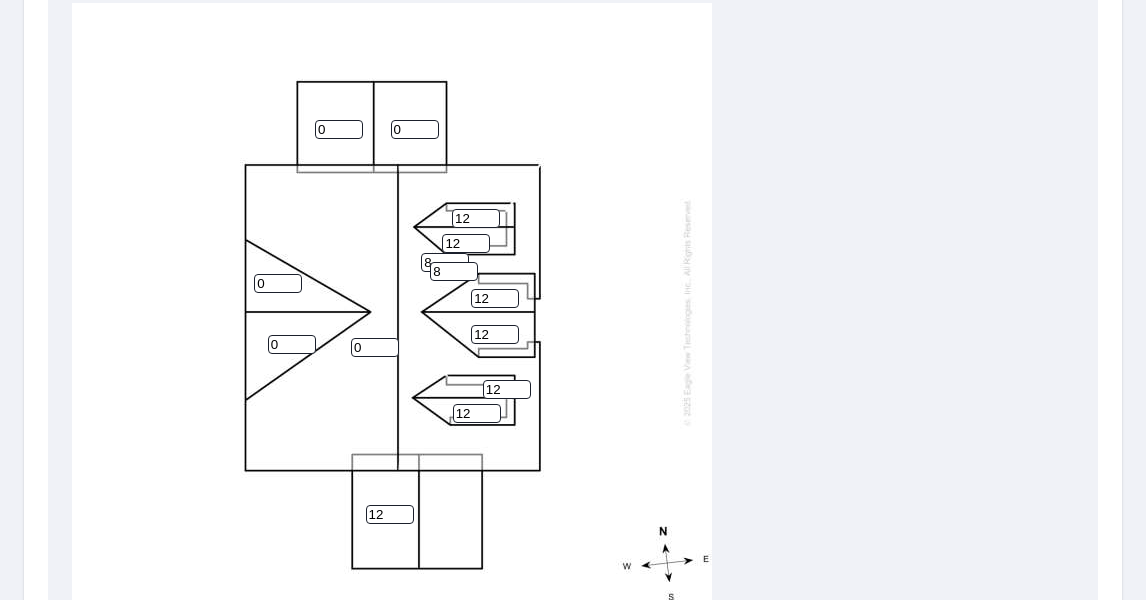 drag, startPoint x: 284, startPoint y: 325, endPoint x: 265, endPoint y: 330, distance: 19.646883 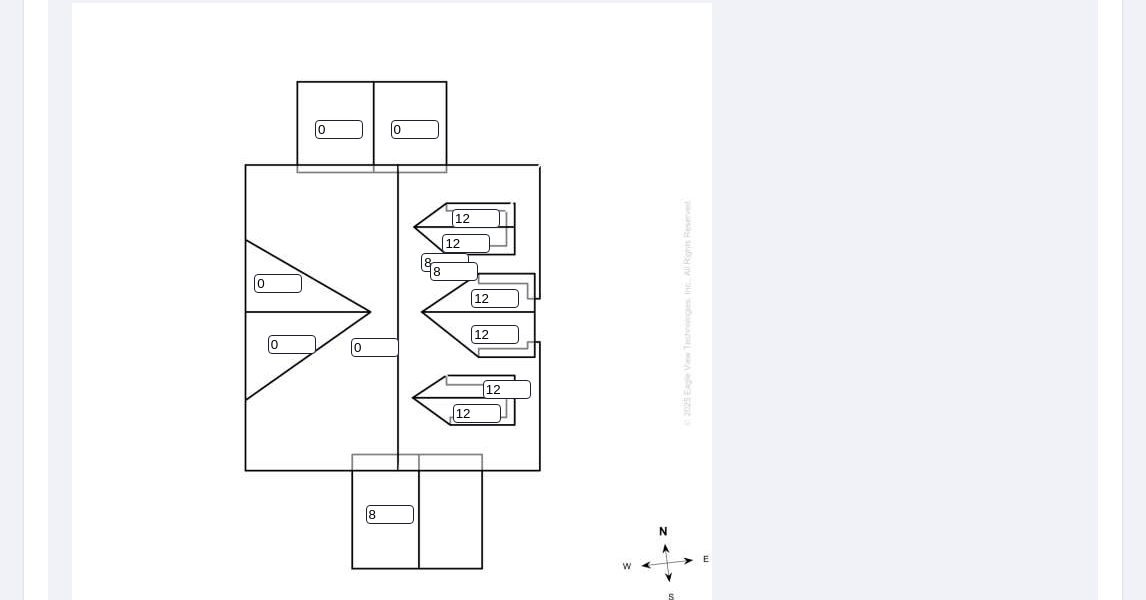 type on "8" 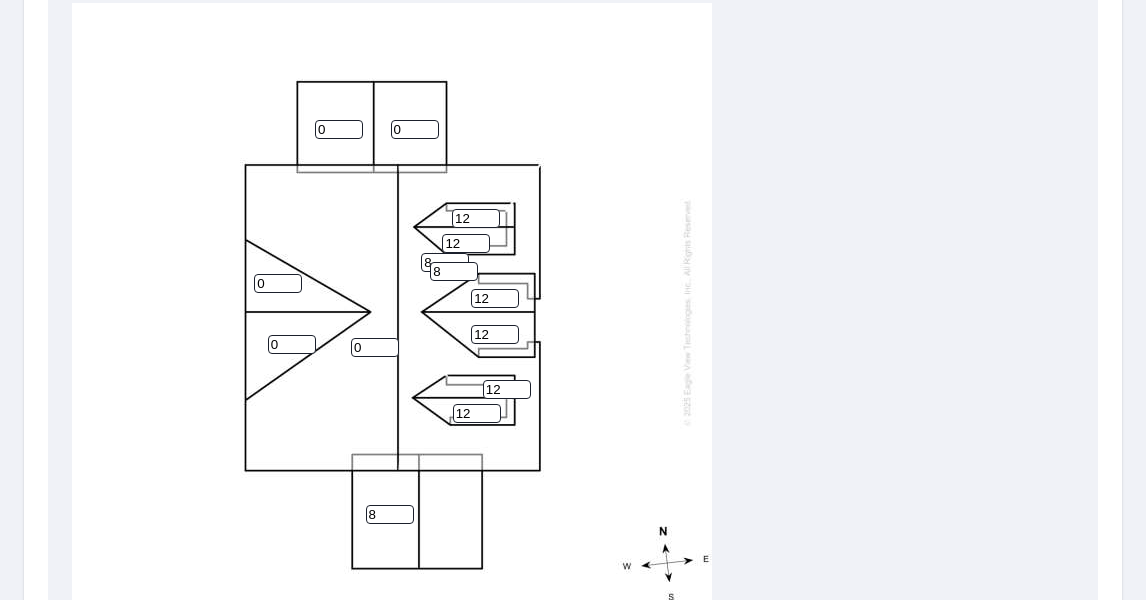 drag, startPoint x: 283, startPoint y: 328, endPoint x: 270, endPoint y: 328, distance: 13 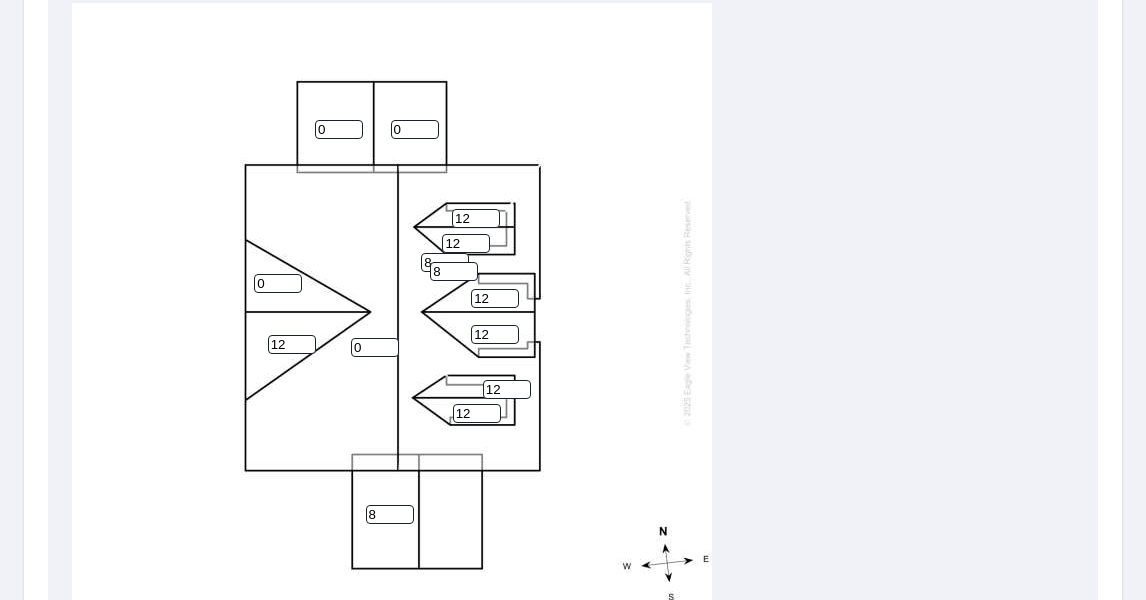 type on "12" 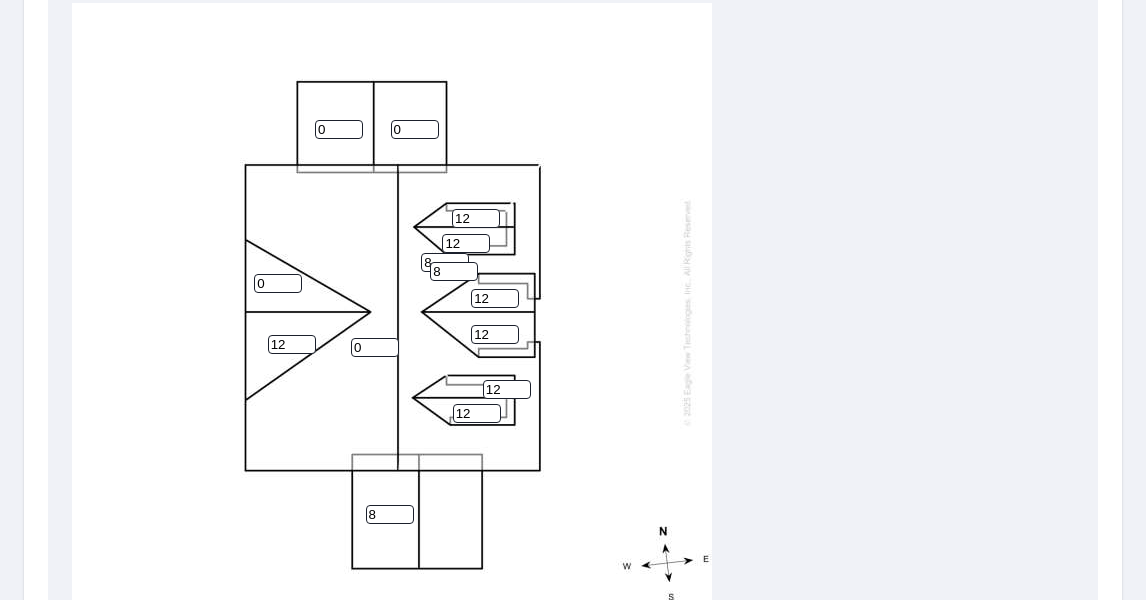 drag, startPoint x: 265, startPoint y: 271, endPoint x: 255, endPoint y: 274, distance: 10.440307 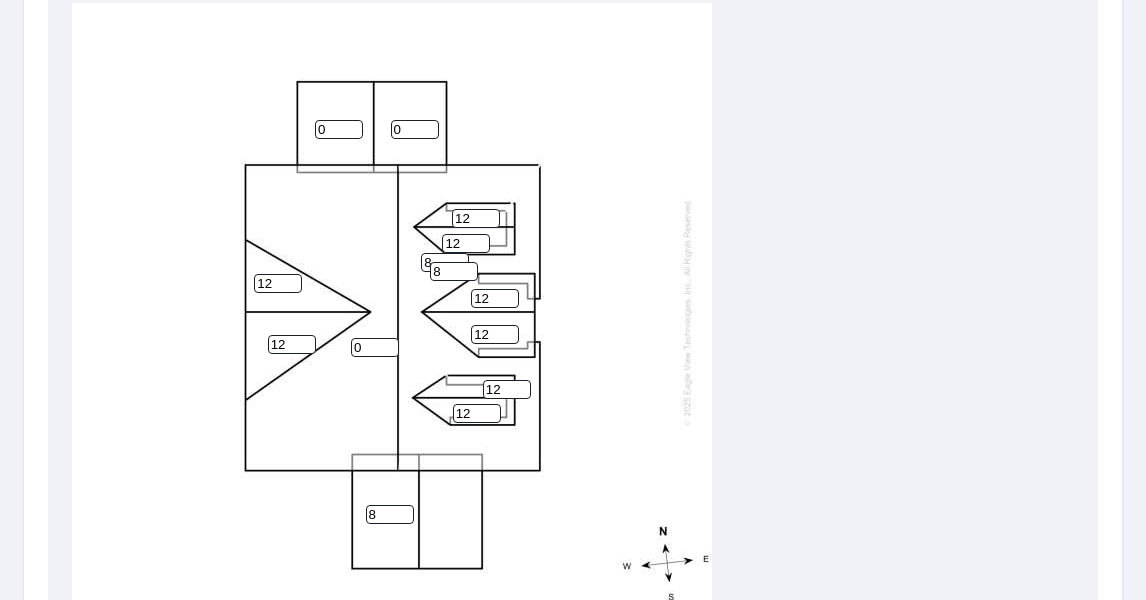 drag, startPoint x: 368, startPoint y: 333, endPoint x: 358, endPoint y: 334, distance: 10.049875 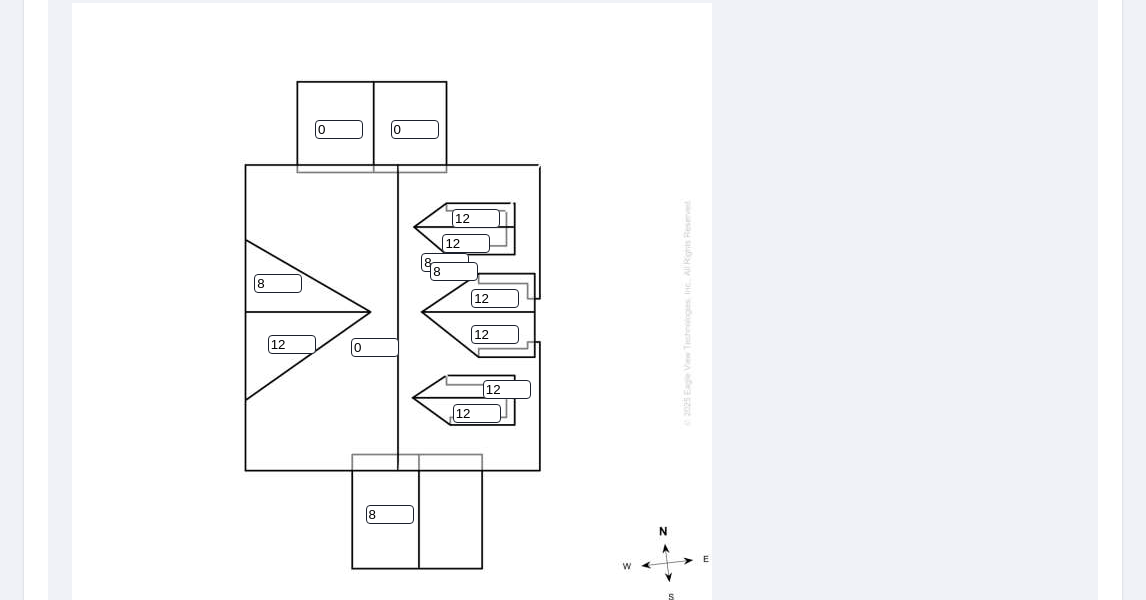type on "8" 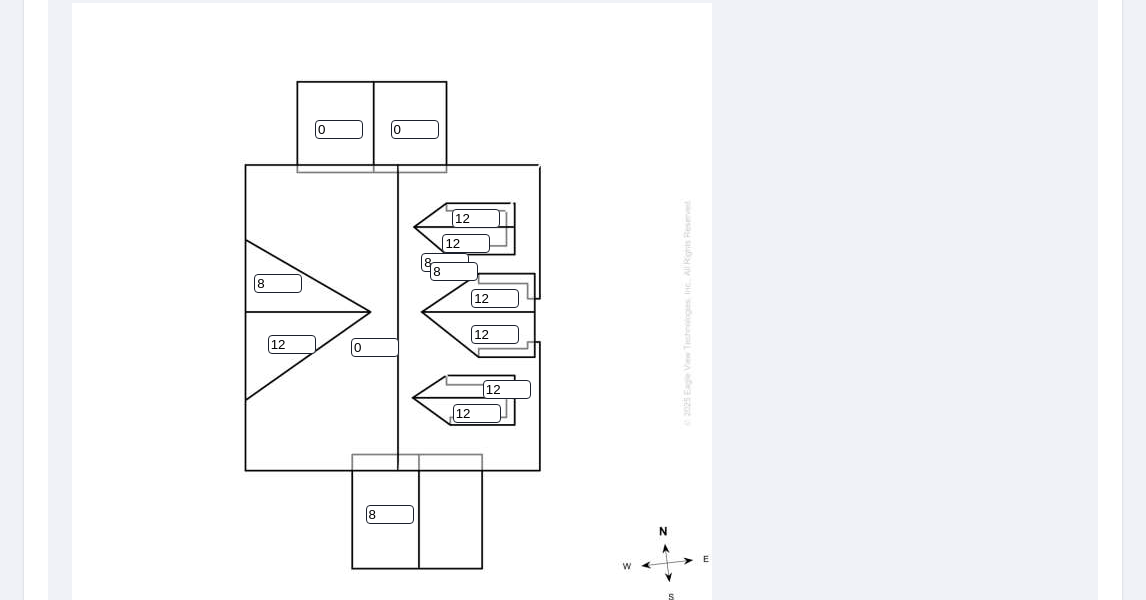 drag, startPoint x: 288, startPoint y: 327, endPoint x: 272, endPoint y: 327, distance: 16 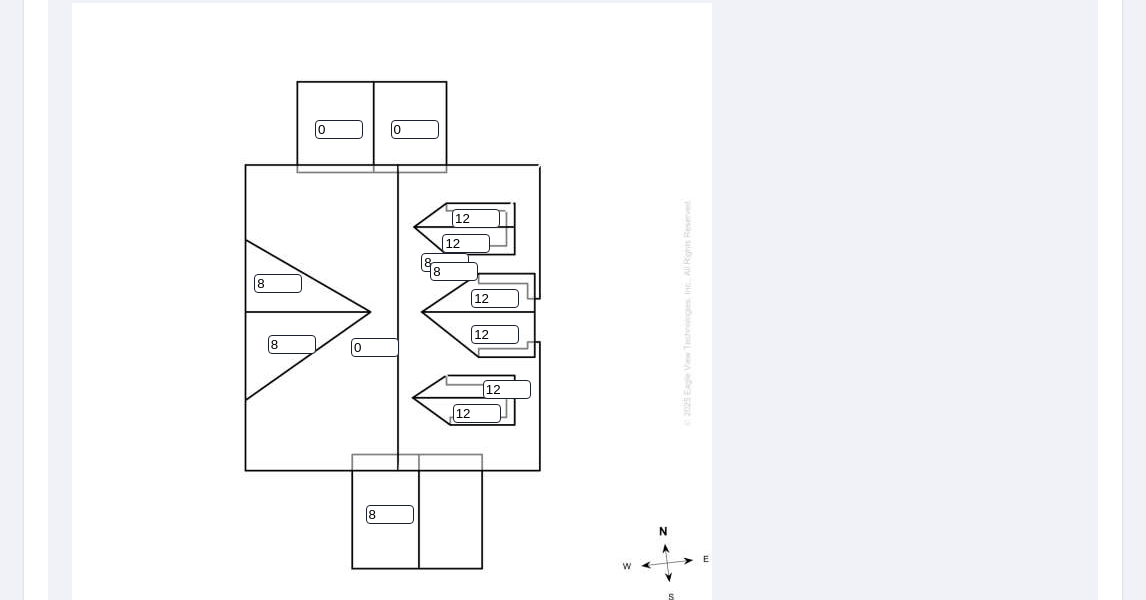 type on "8" 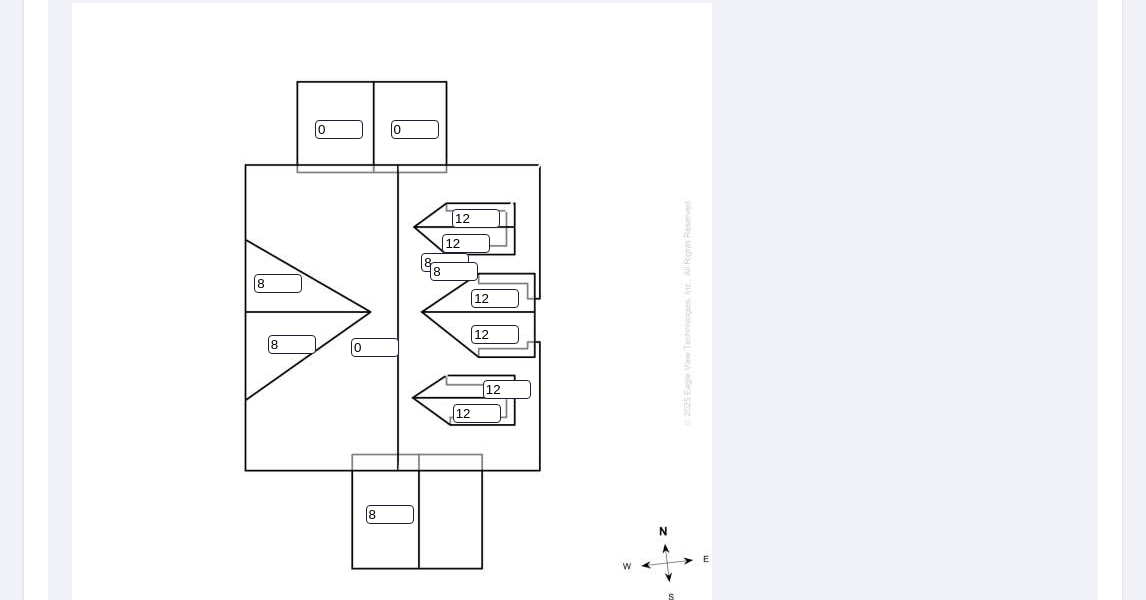 drag, startPoint x: 361, startPoint y: 332, endPoint x: 348, endPoint y: 331, distance: 13.038404 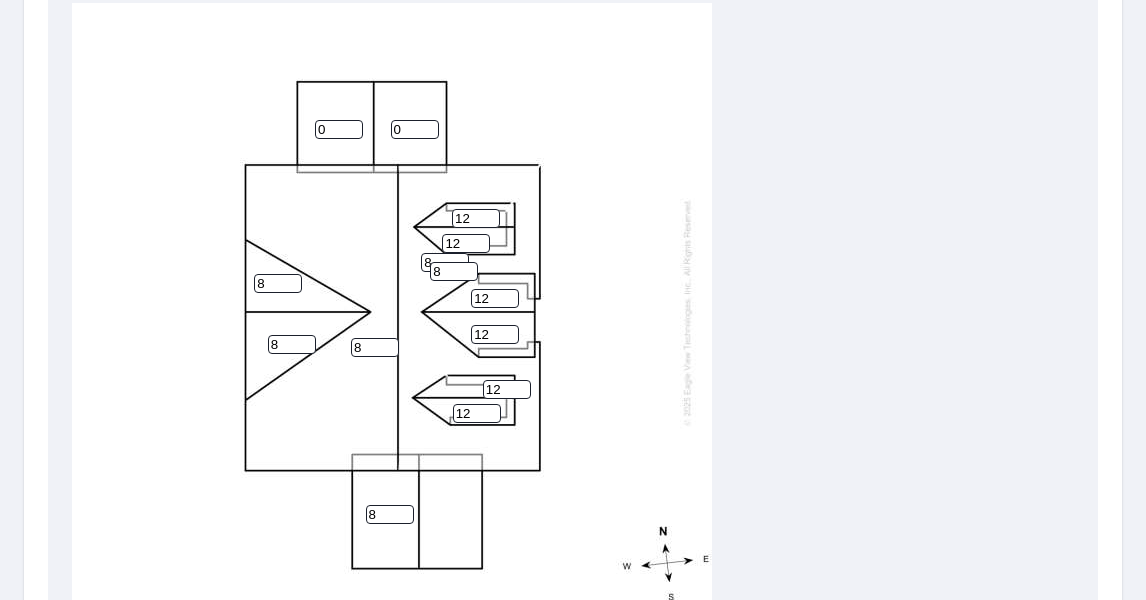 type on "8" 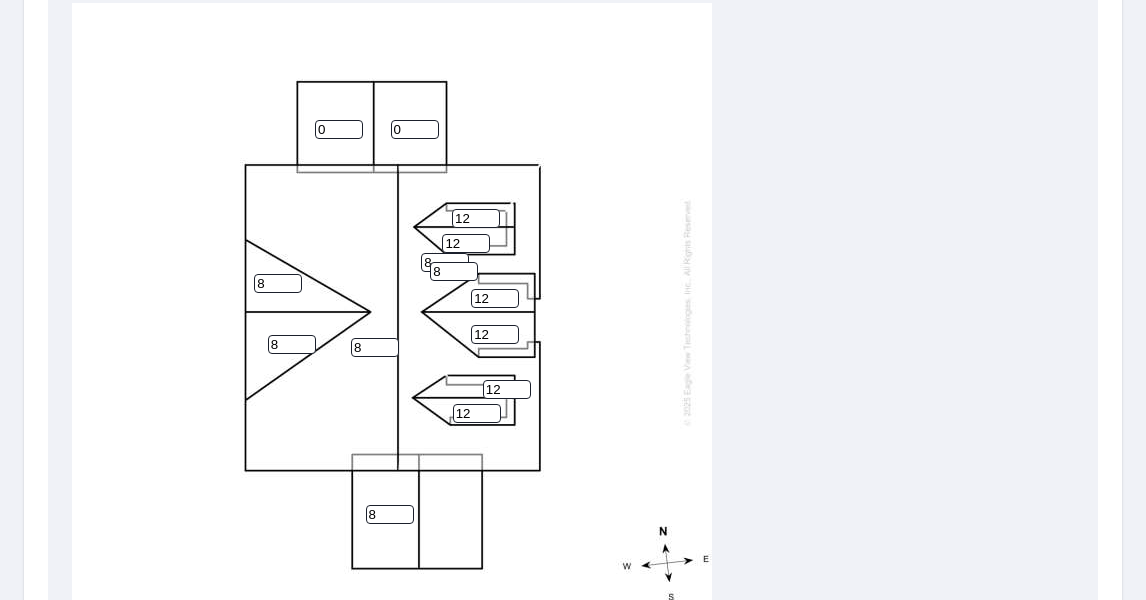 drag, startPoint x: 331, startPoint y: 113, endPoint x: 318, endPoint y: 119, distance: 14.3178215 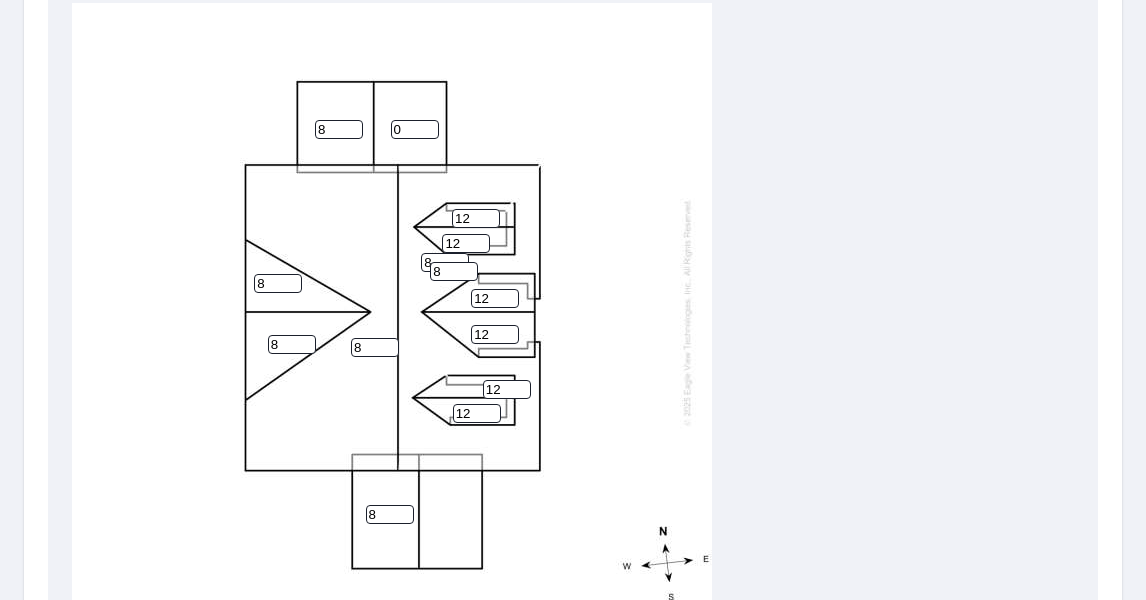 type on "8" 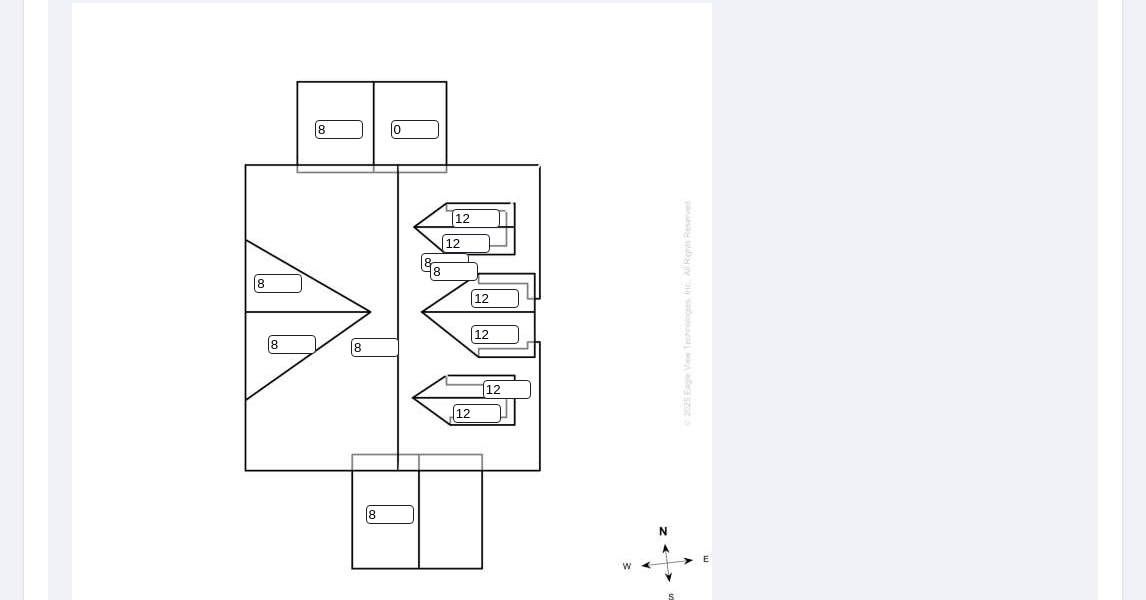drag, startPoint x: 405, startPoint y: 114, endPoint x: 385, endPoint y: 116, distance: 20.09975 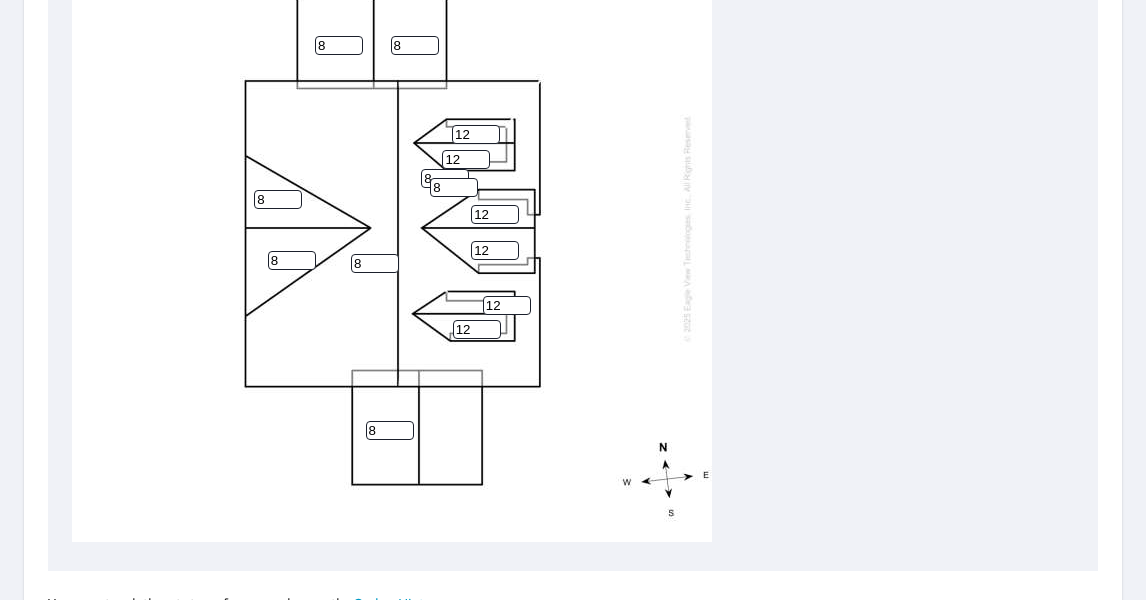scroll, scrollTop: 900, scrollLeft: 0, axis: vertical 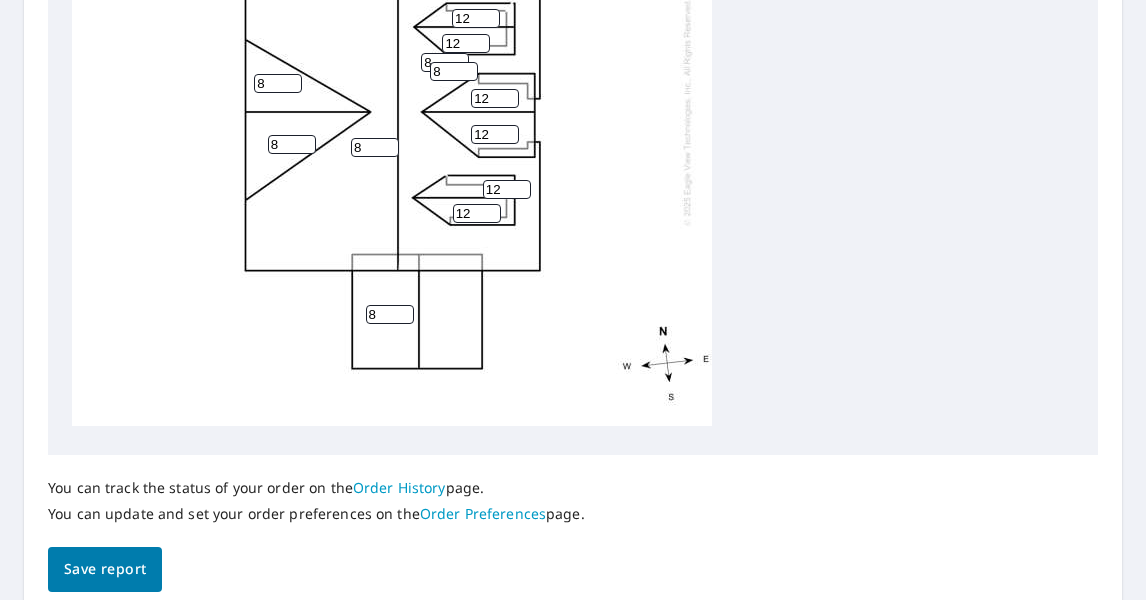 type on "8" 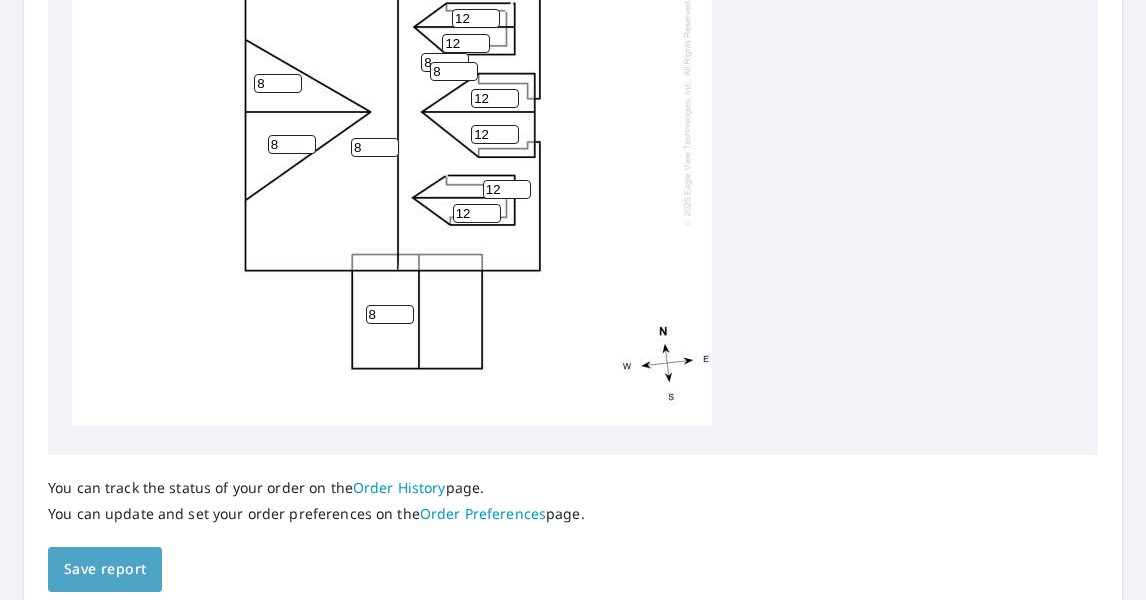 click on "Save report" at bounding box center (105, 569) 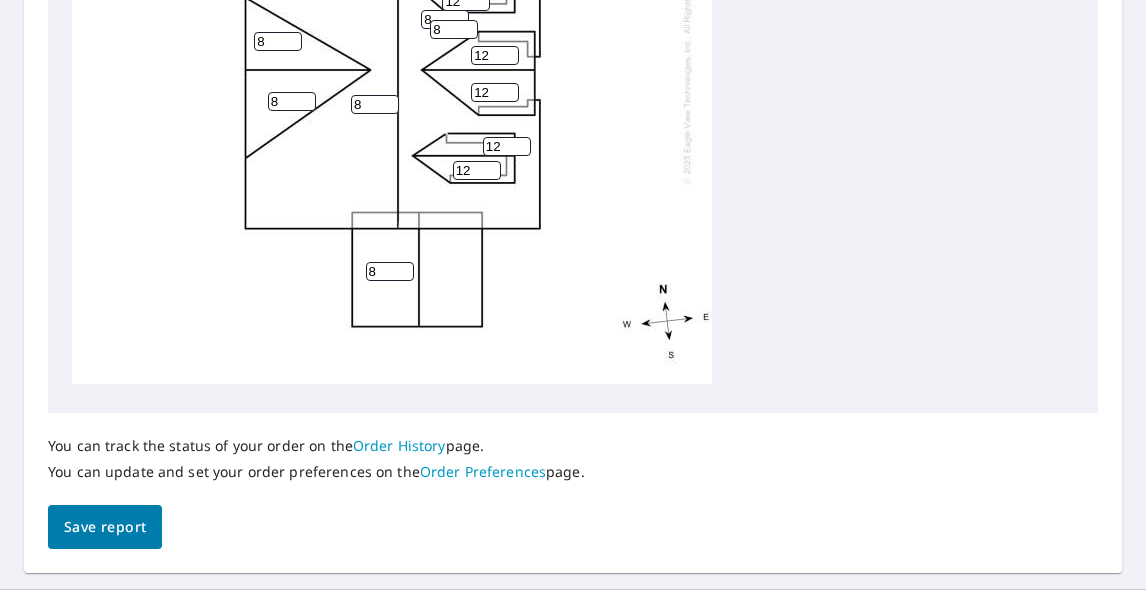 scroll, scrollTop: 1070, scrollLeft: 0, axis: vertical 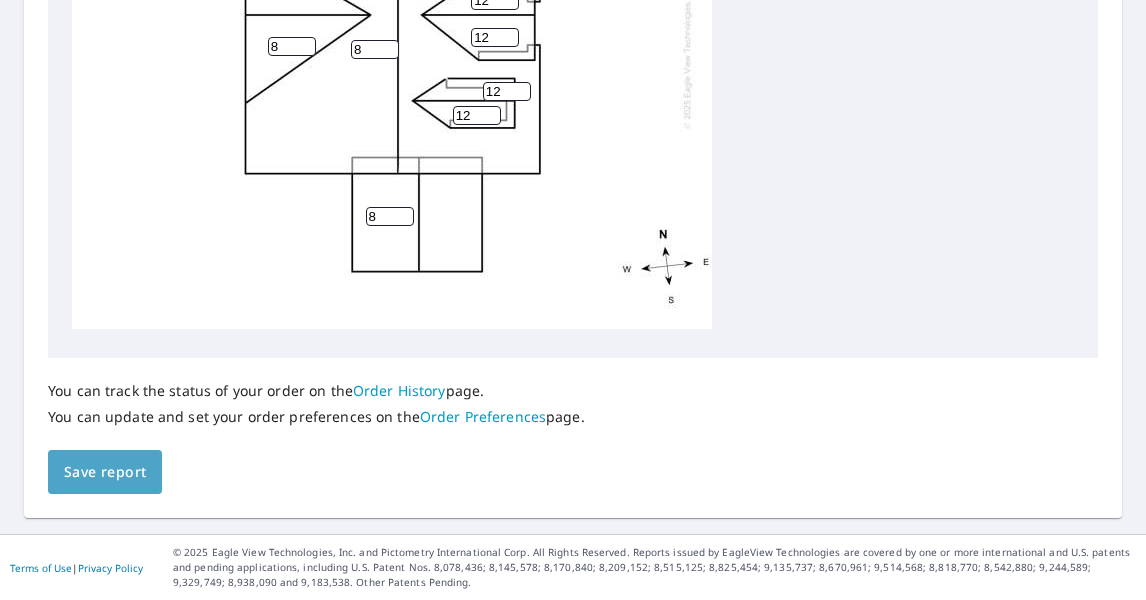 click on "Save report" at bounding box center (105, 472) 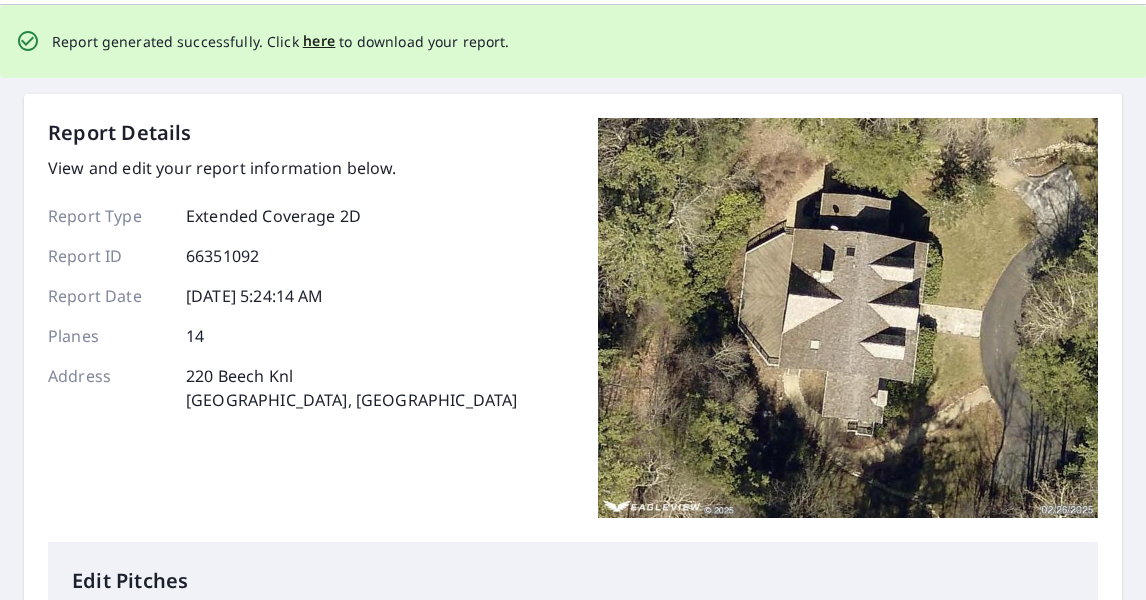 scroll, scrollTop: 0, scrollLeft: 0, axis: both 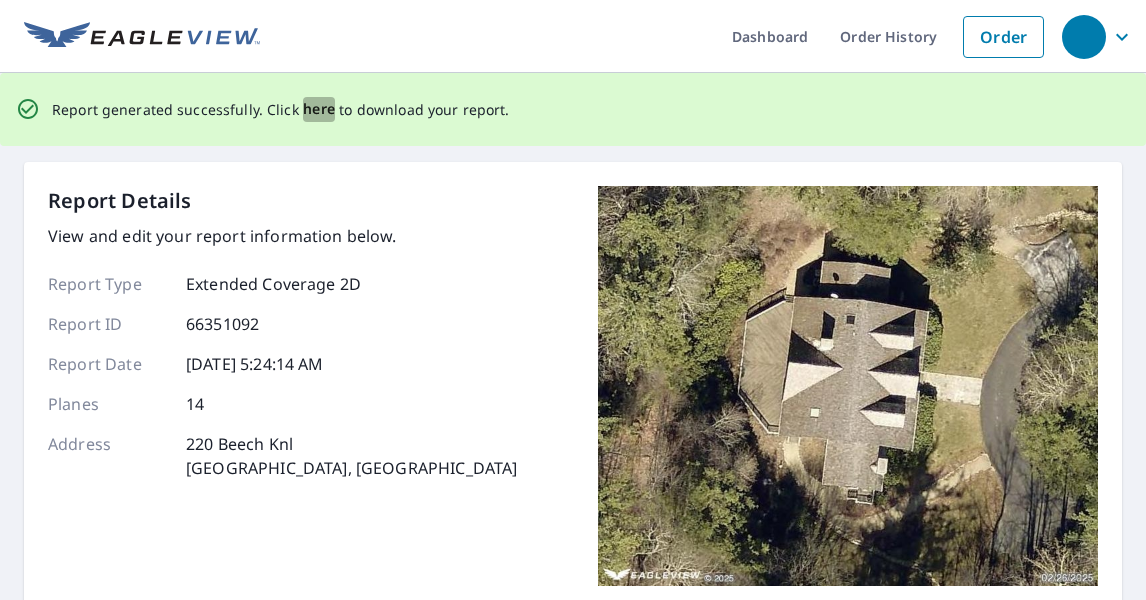 click on "here" at bounding box center [319, 109] 